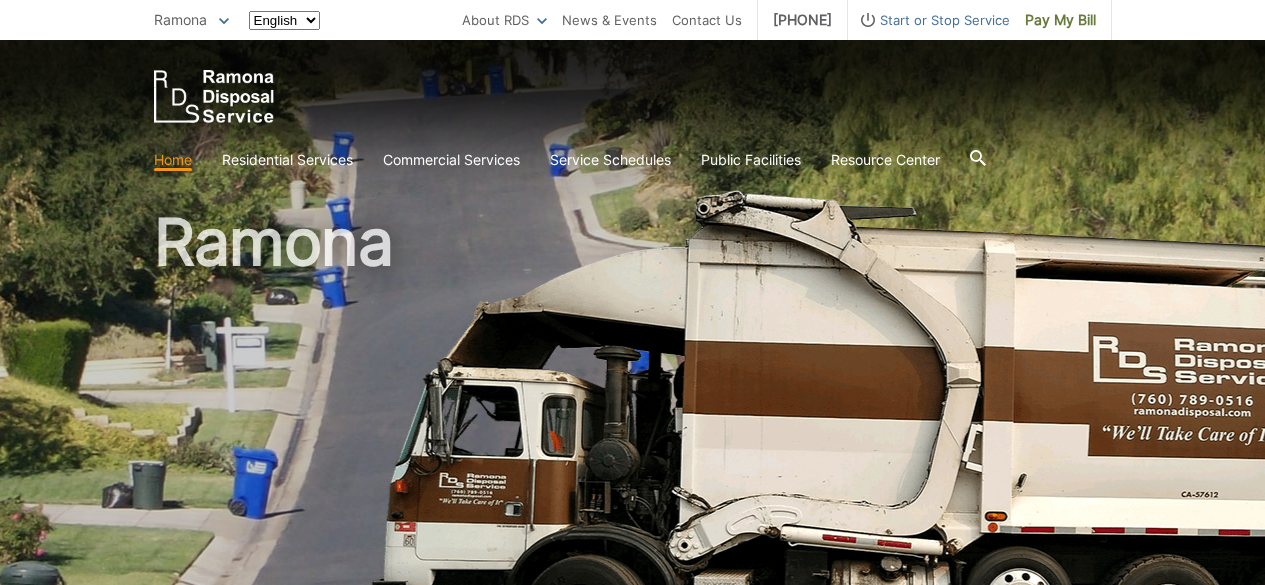 scroll, scrollTop: 0, scrollLeft: 0, axis: both 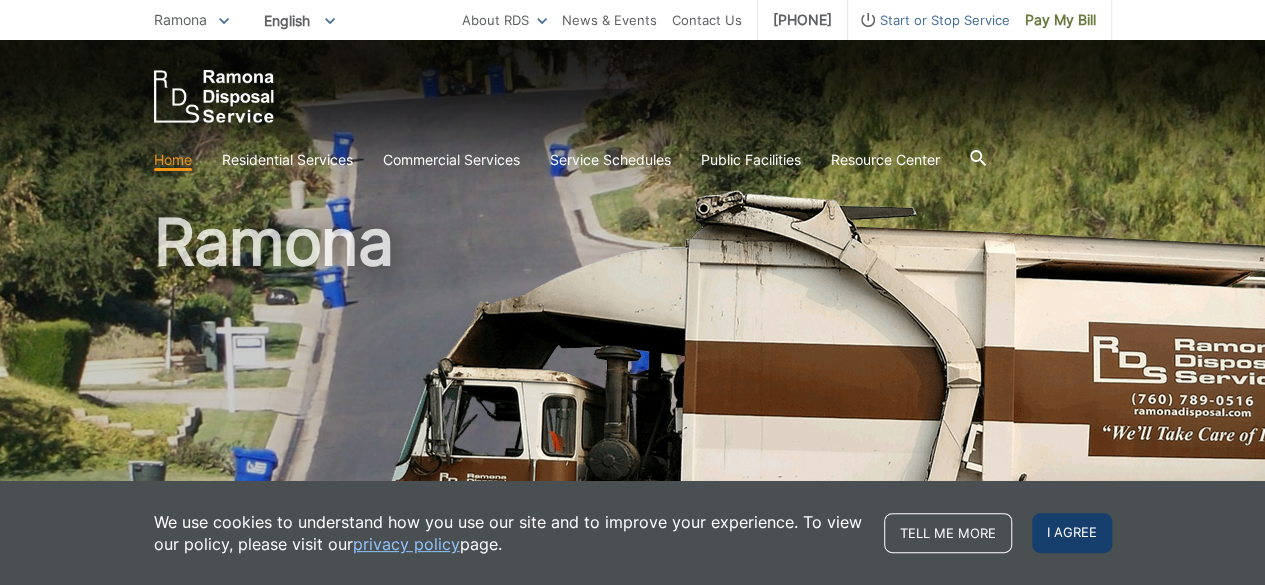 click on "I agree" at bounding box center [1072, 533] 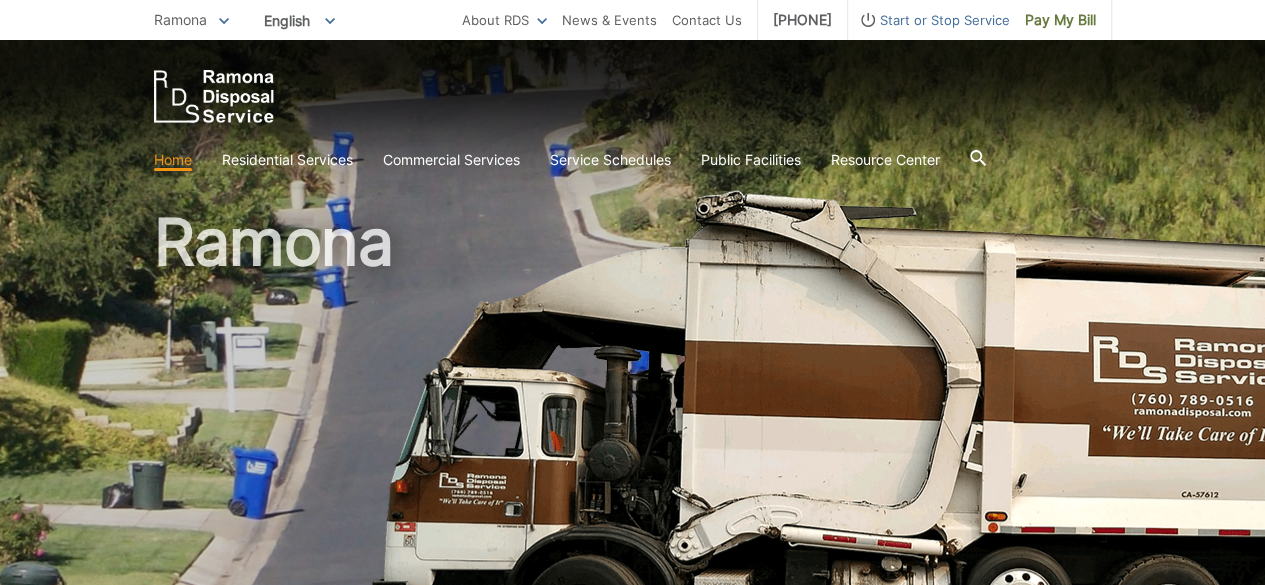 click on "Ramona" at bounding box center [633, 429] 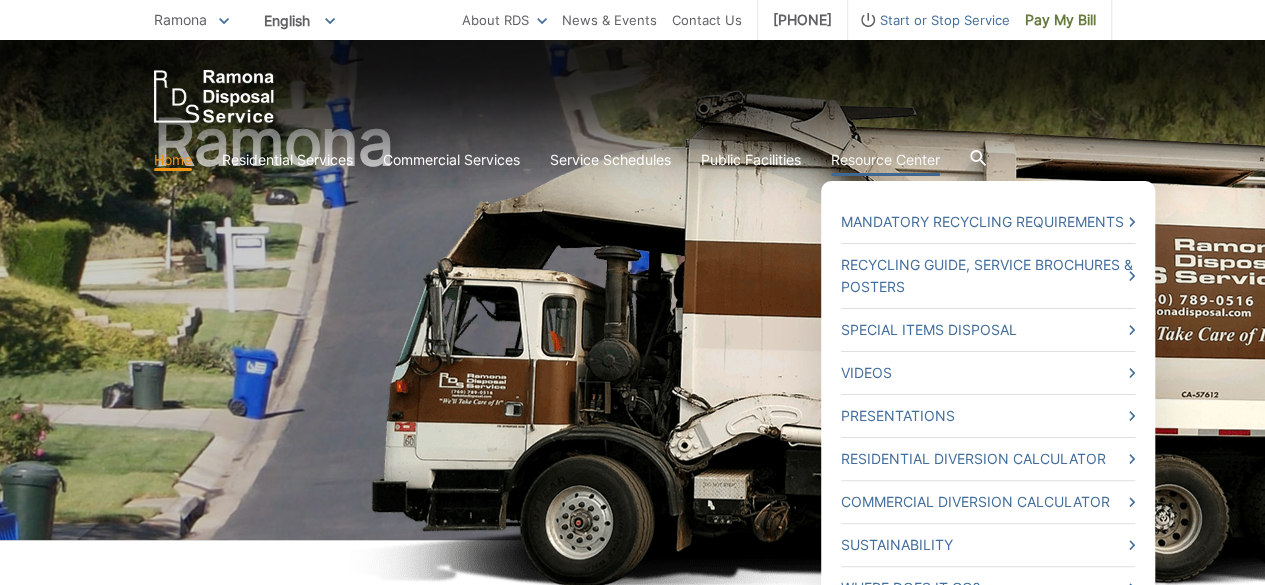 scroll, scrollTop: 0, scrollLeft: 0, axis: both 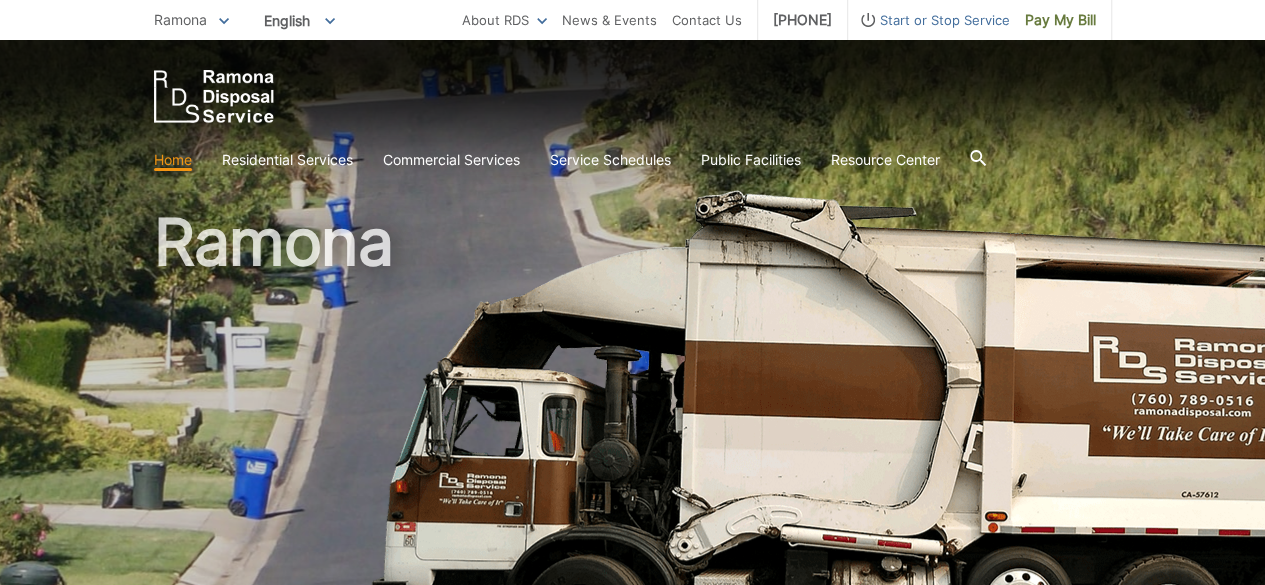 click at bounding box center [633, 96] 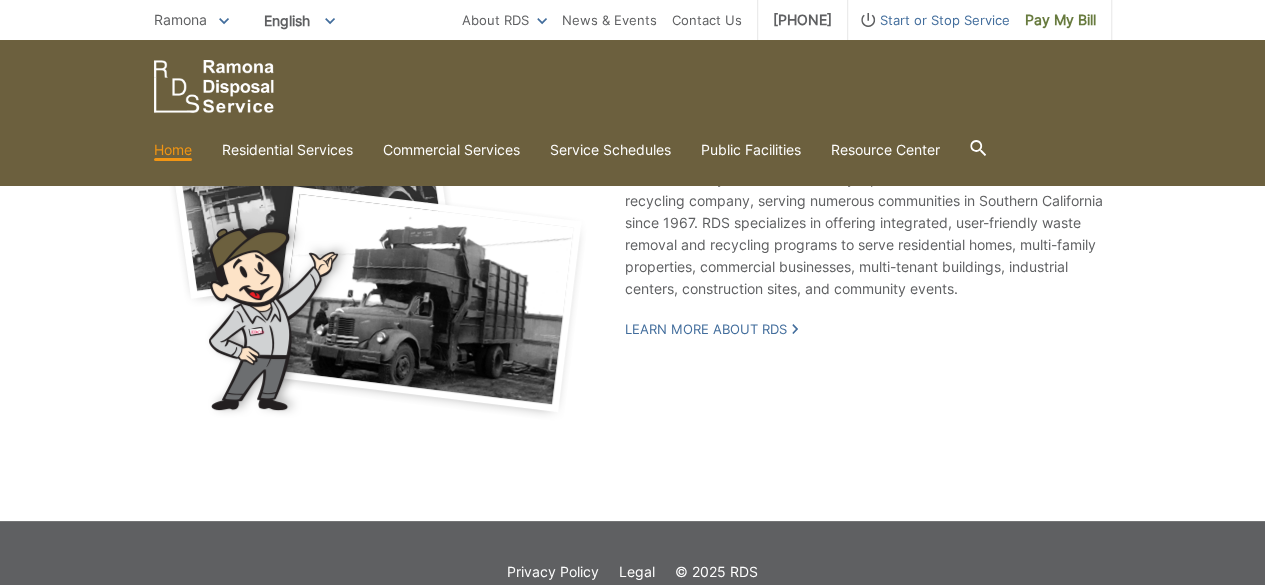 scroll, scrollTop: 3355, scrollLeft: 0, axis: vertical 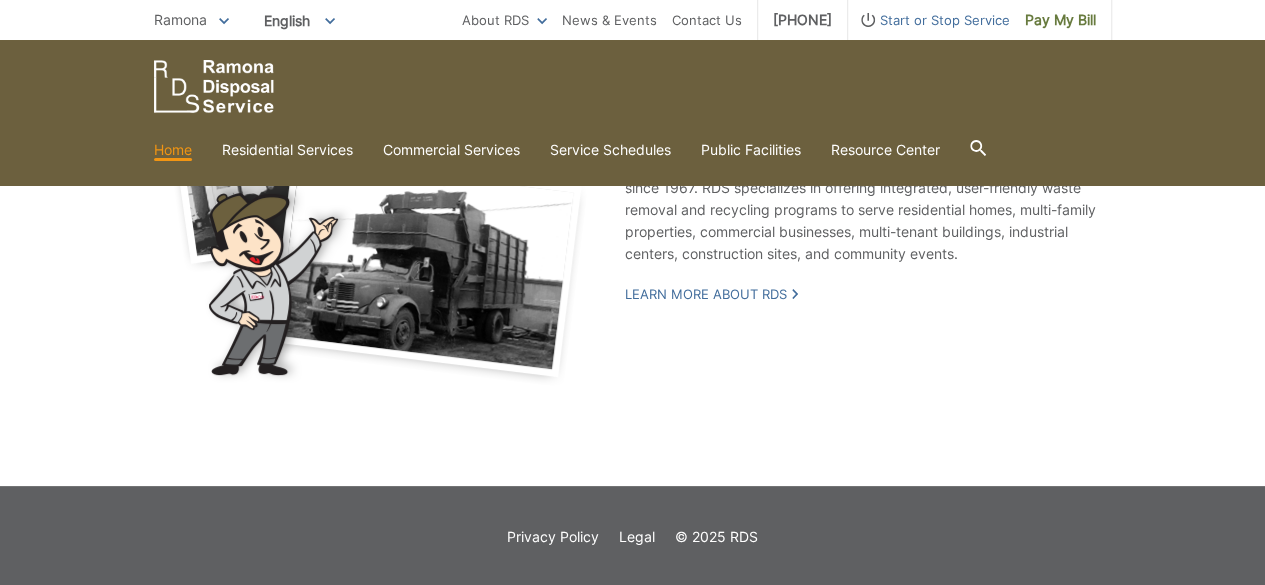 click 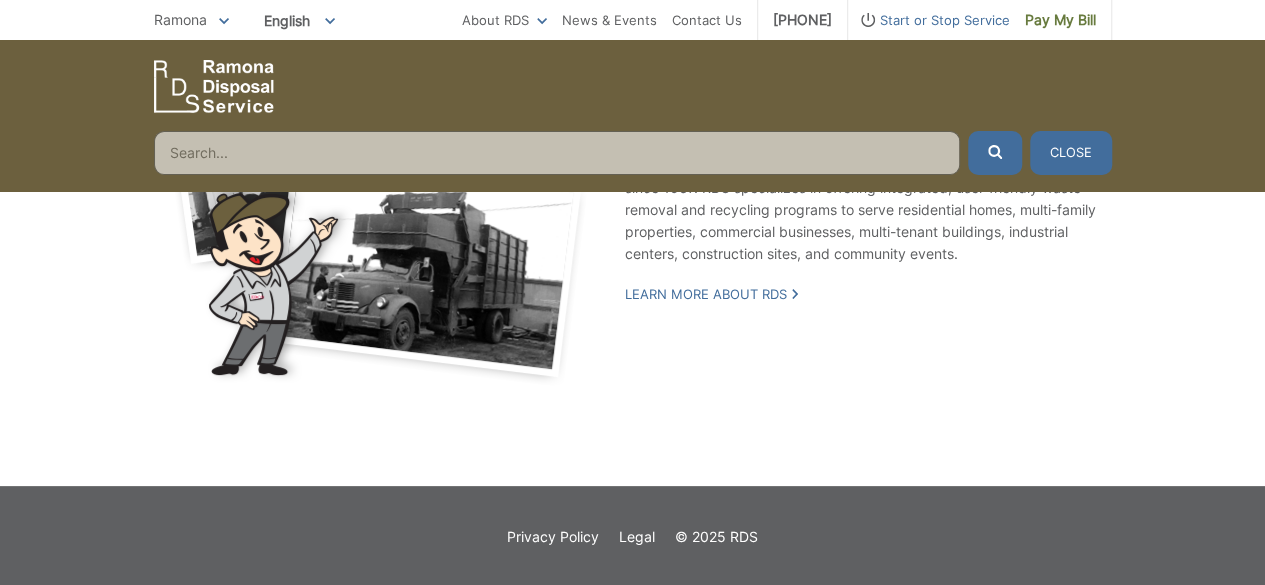 click at bounding box center (557, 153) 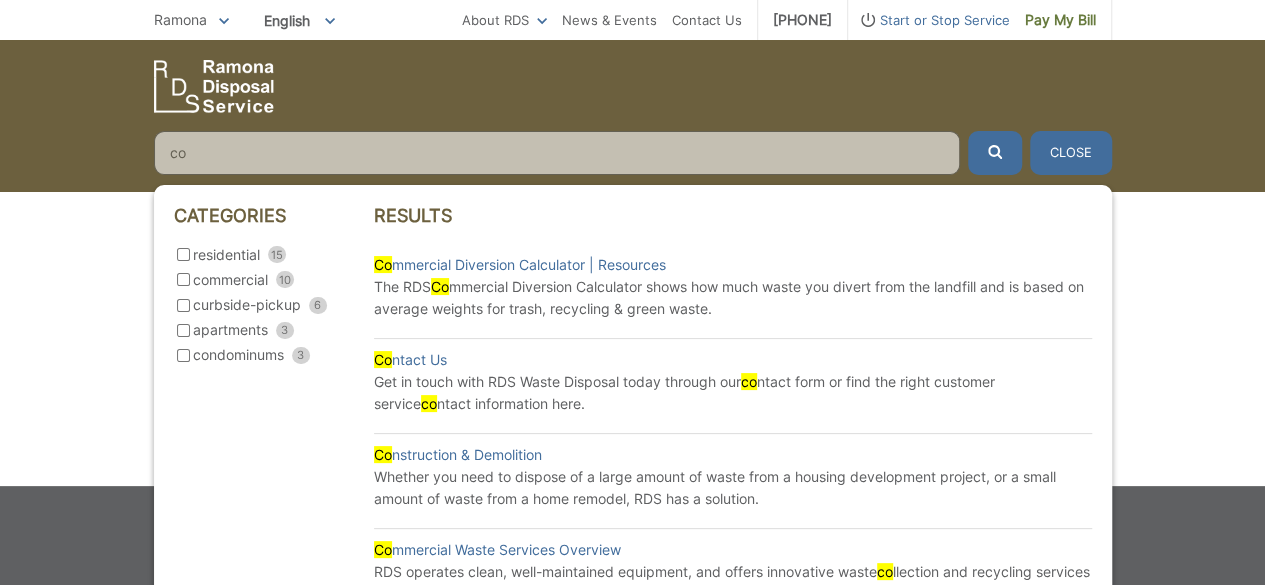 type on "c" 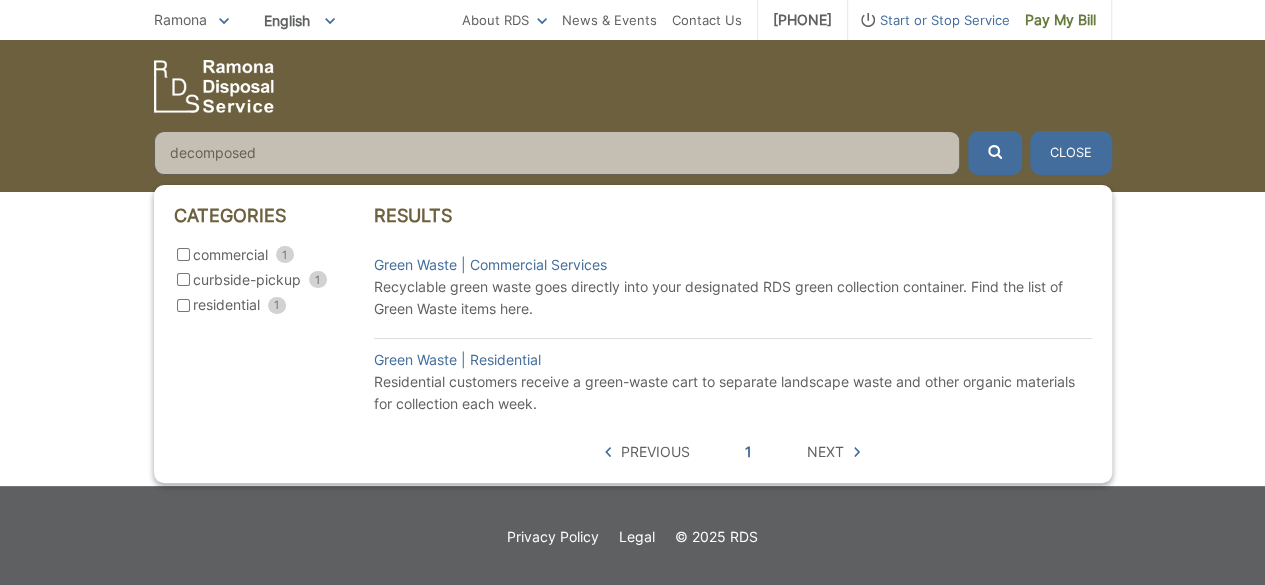 type on "decomposed" 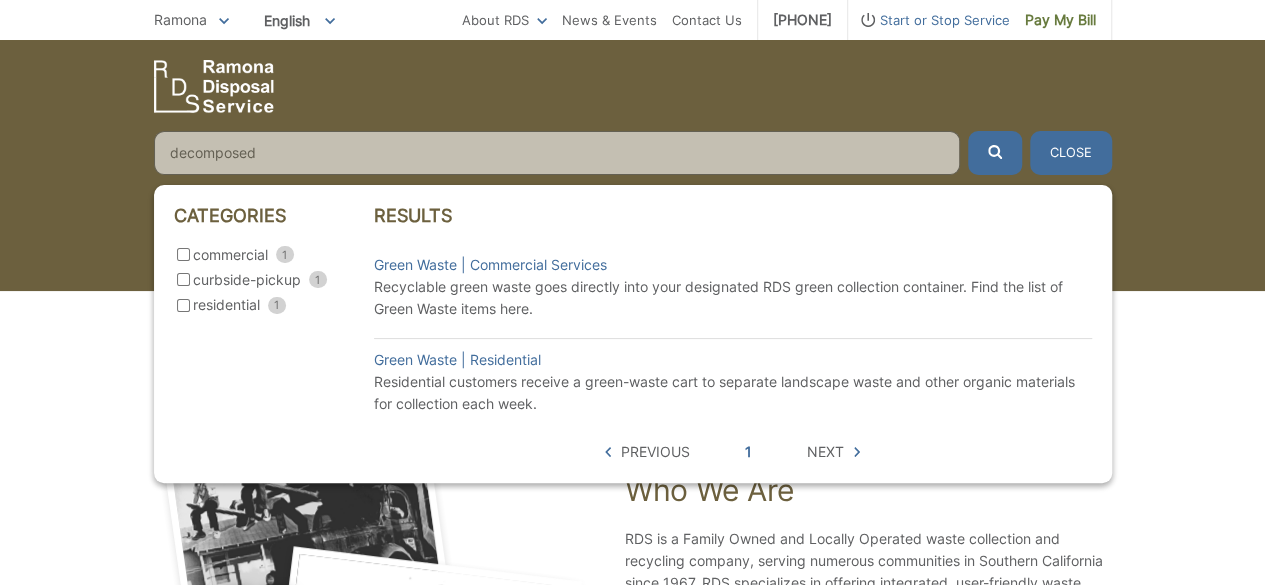 scroll, scrollTop: 2755, scrollLeft: 0, axis: vertical 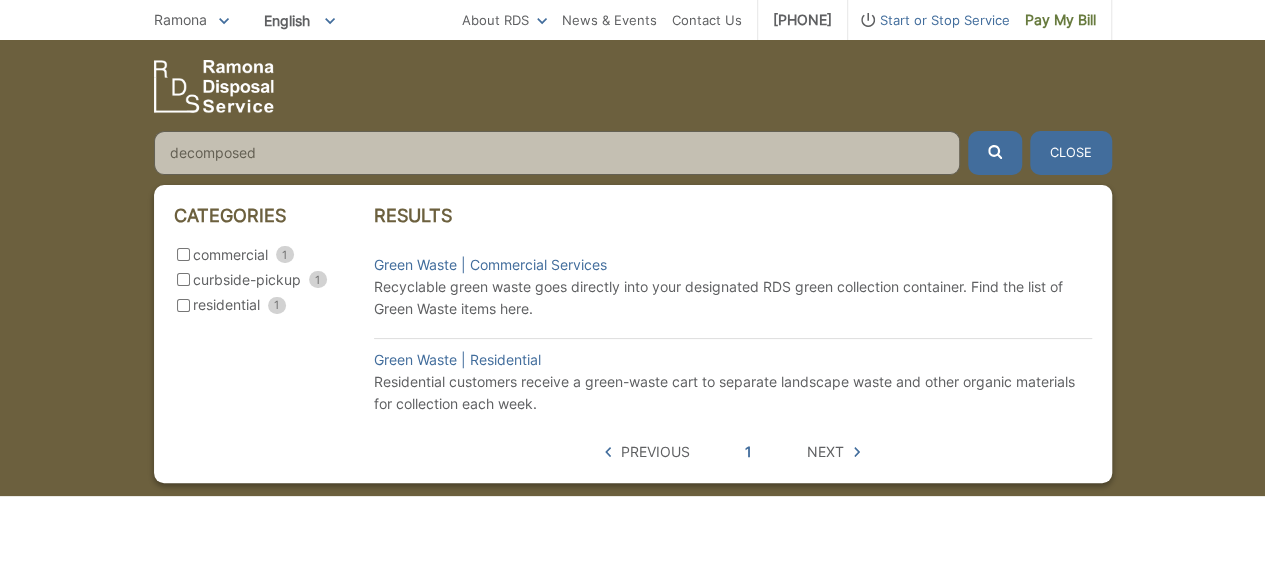 click on "Close" at bounding box center [1071, 153] 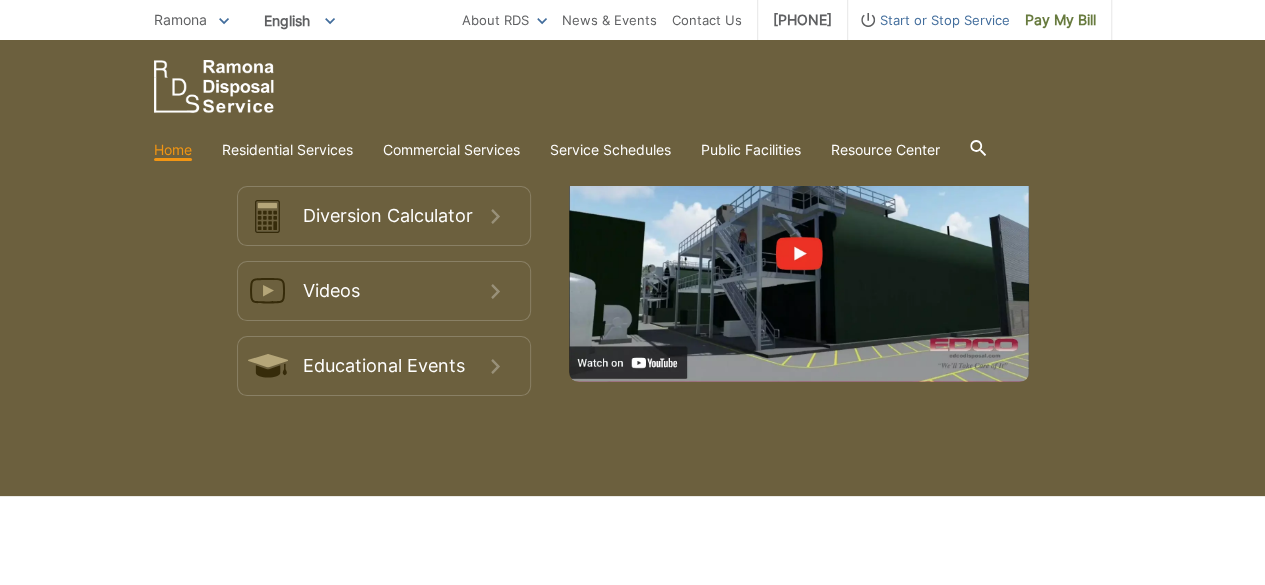 click on "Home" at bounding box center (173, 150) 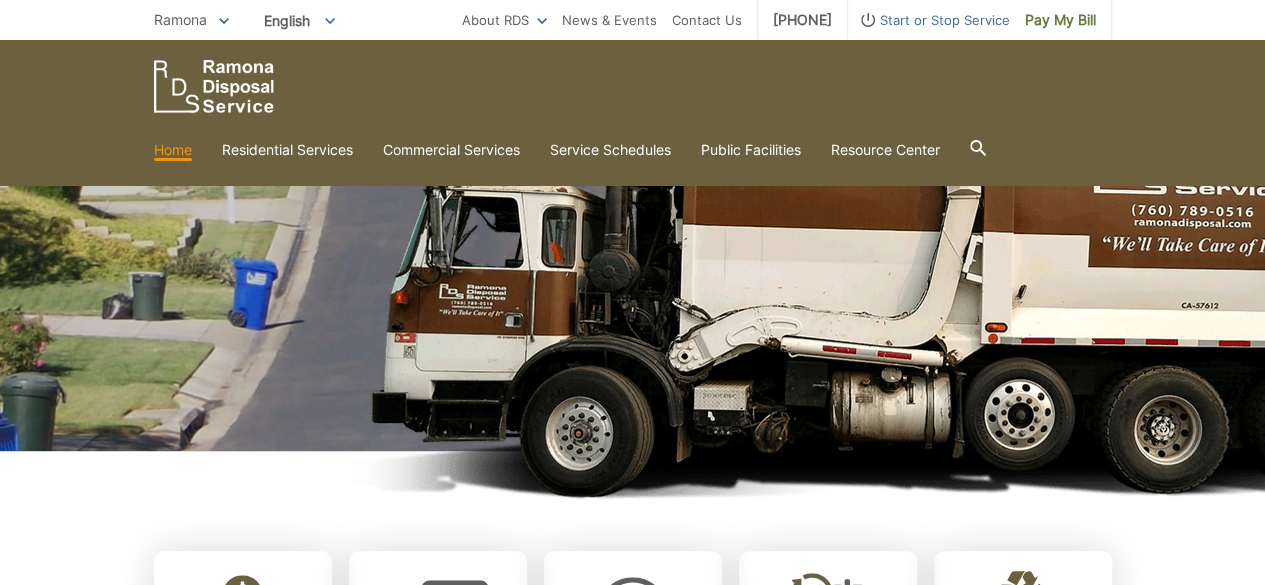 scroll, scrollTop: 0, scrollLeft: 0, axis: both 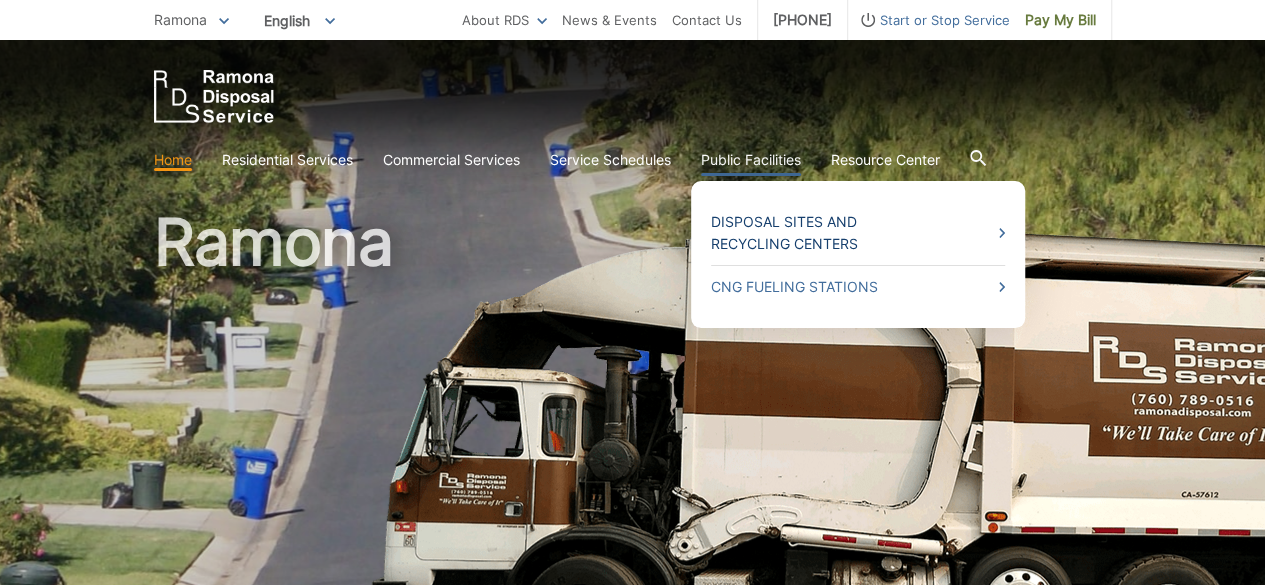 click on "Disposal Sites and Recycling Centers" at bounding box center (858, 233) 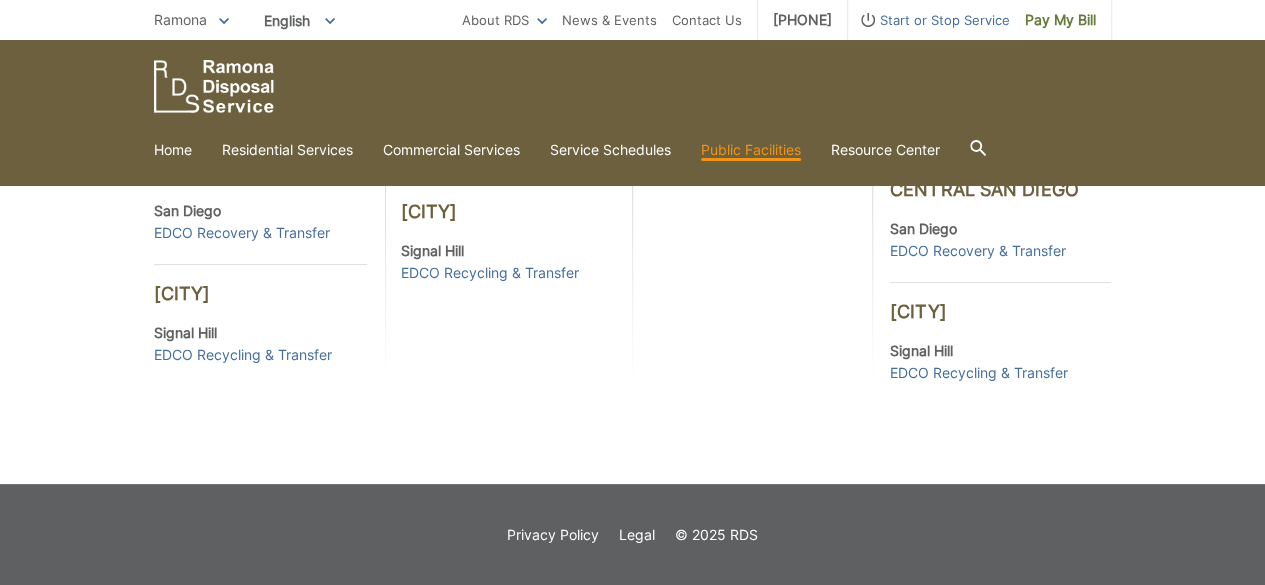 scroll, scrollTop: 274, scrollLeft: 0, axis: vertical 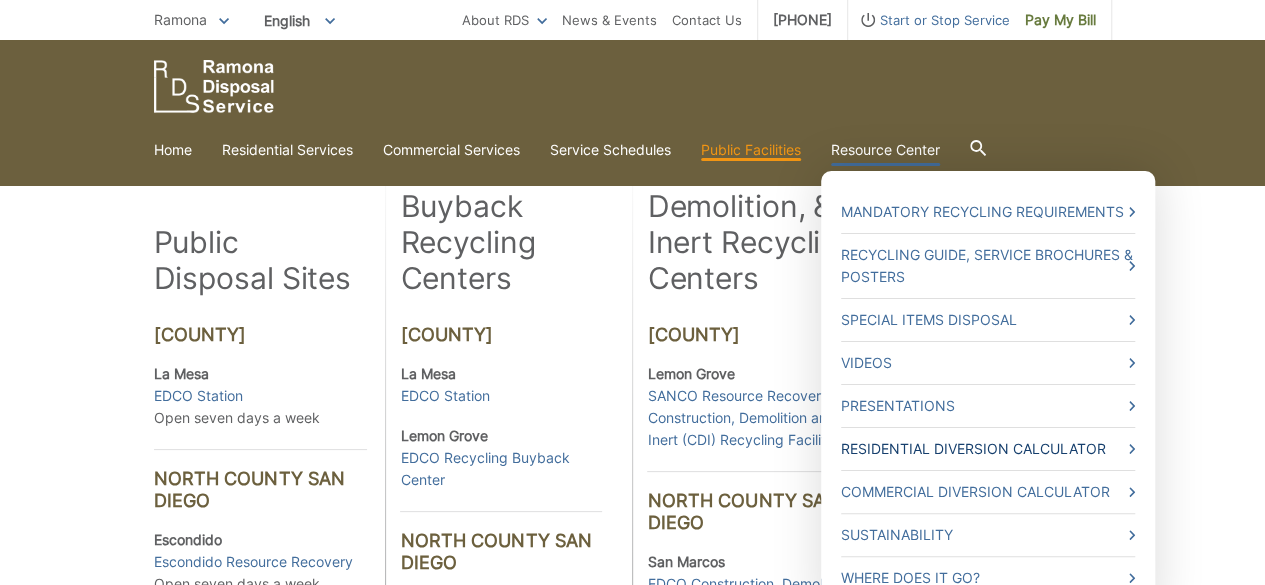 click on "Residential Diversion Calculator" at bounding box center (988, 449) 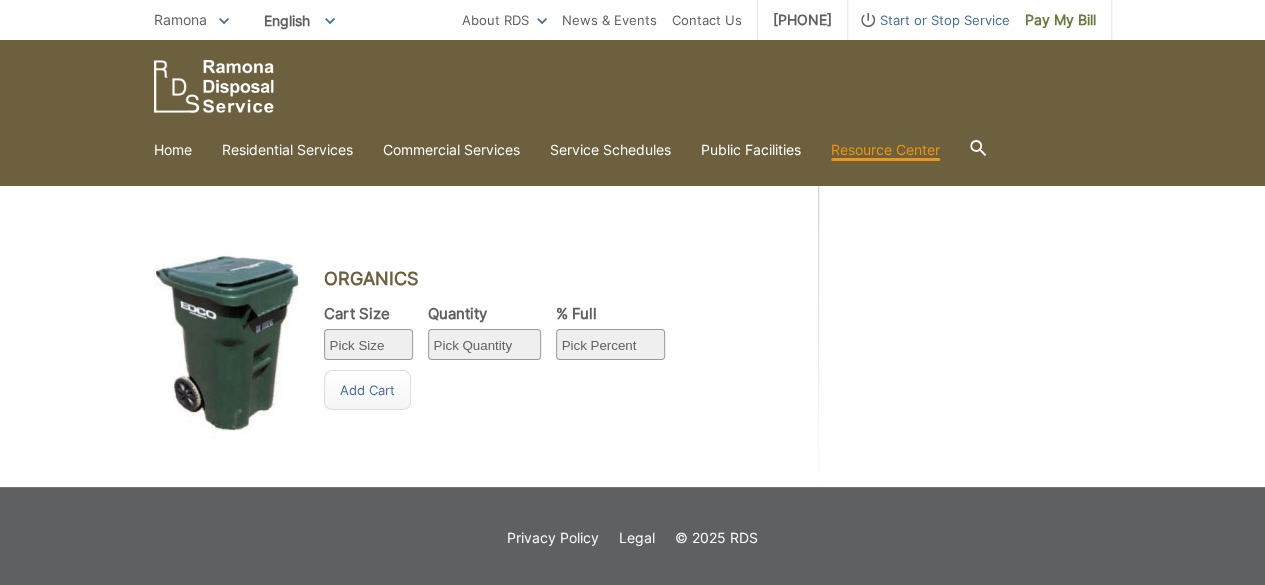 scroll, scrollTop: 1303, scrollLeft: 0, axis: vertical 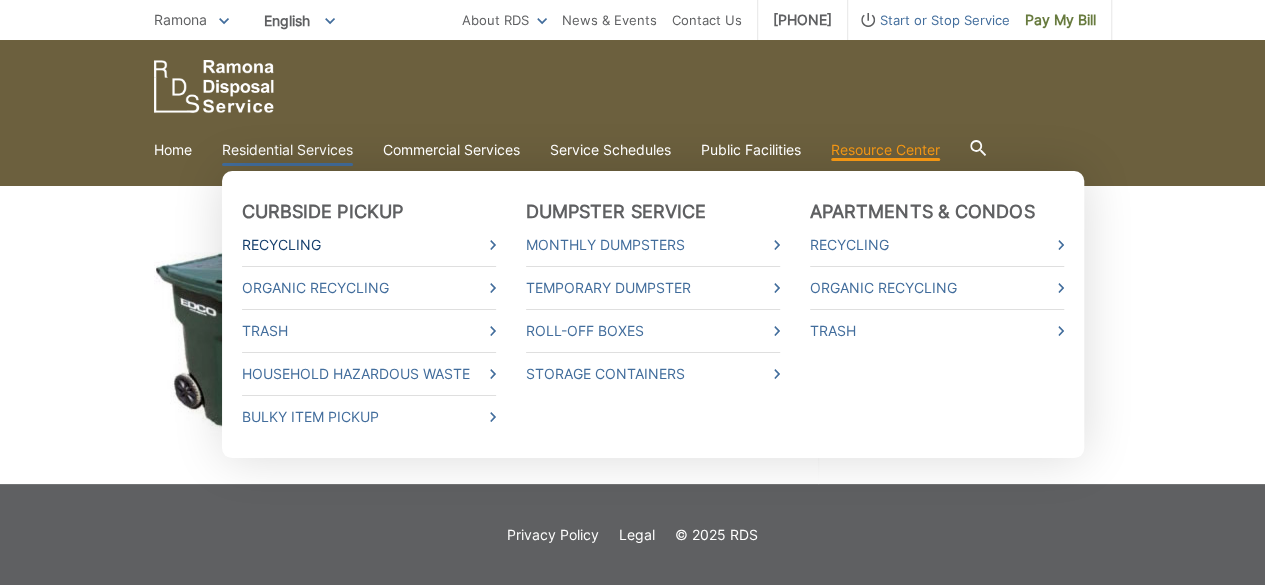 click on "Recycling" at bounding box center (369, 245) 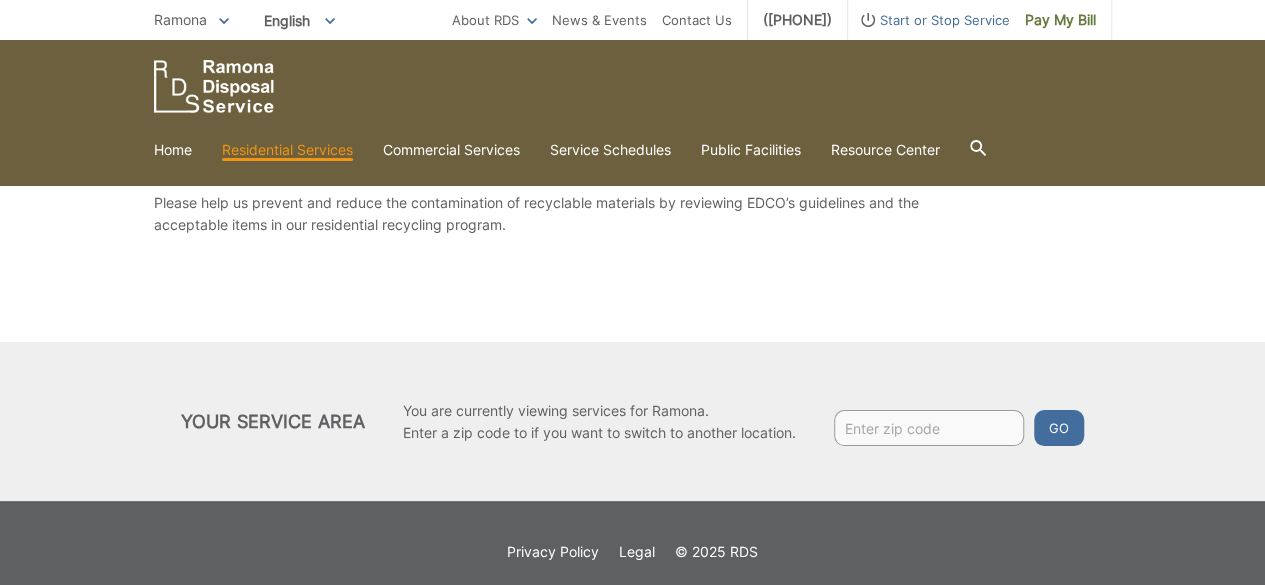 scroll, scrollTop: 3454, scrollLeft: 0, axis: vertical 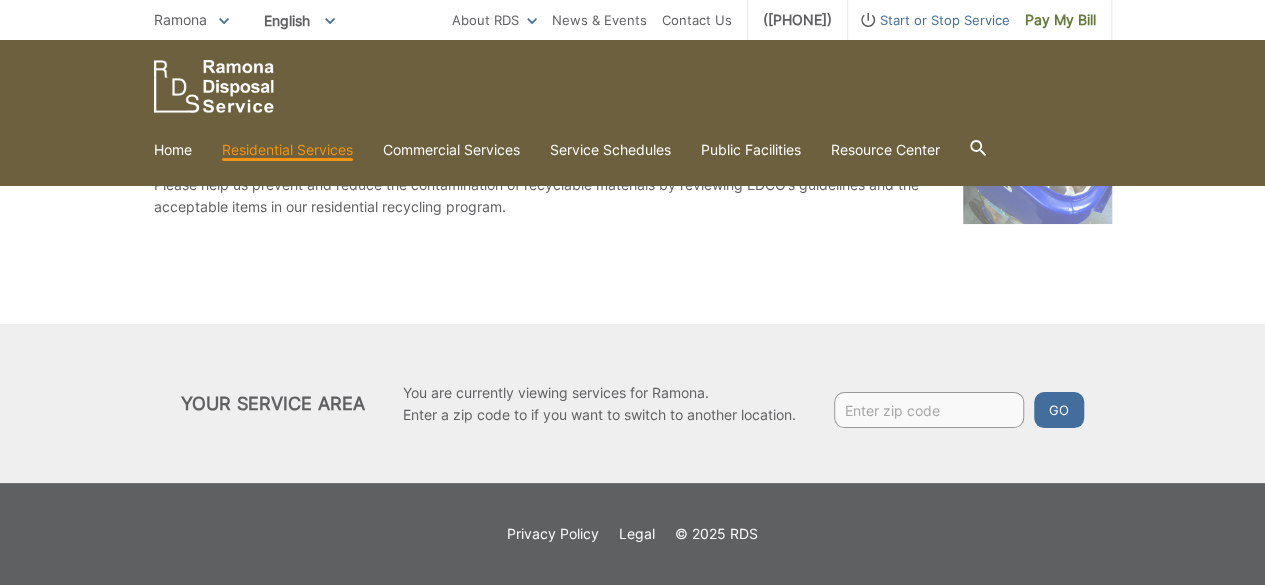 click at bounding box center (633, 86) 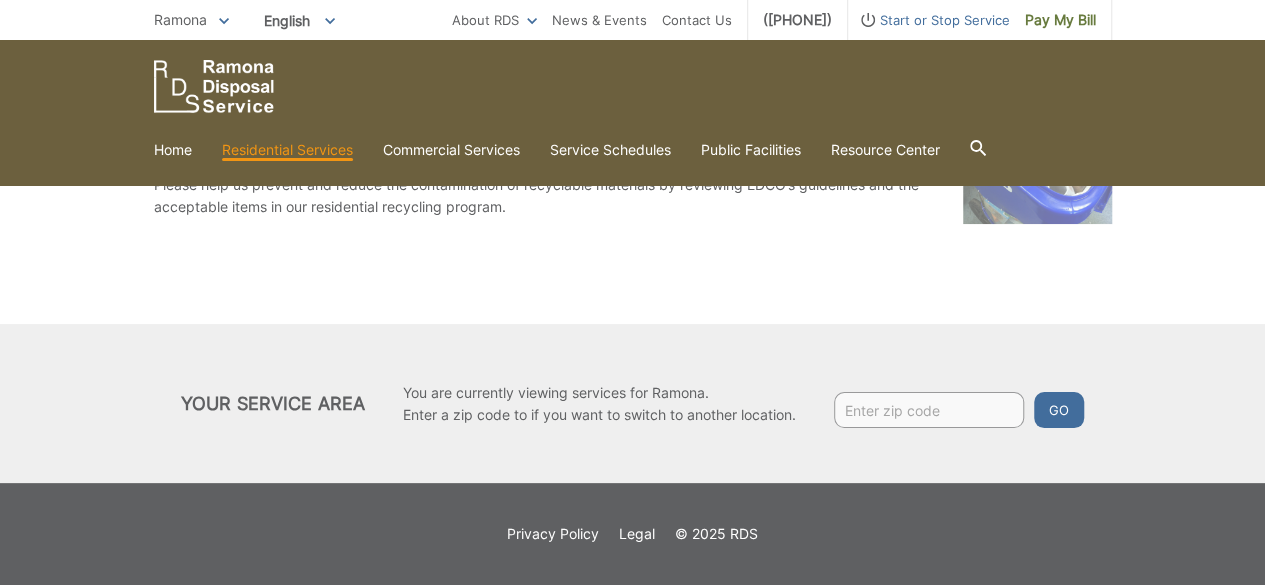 click 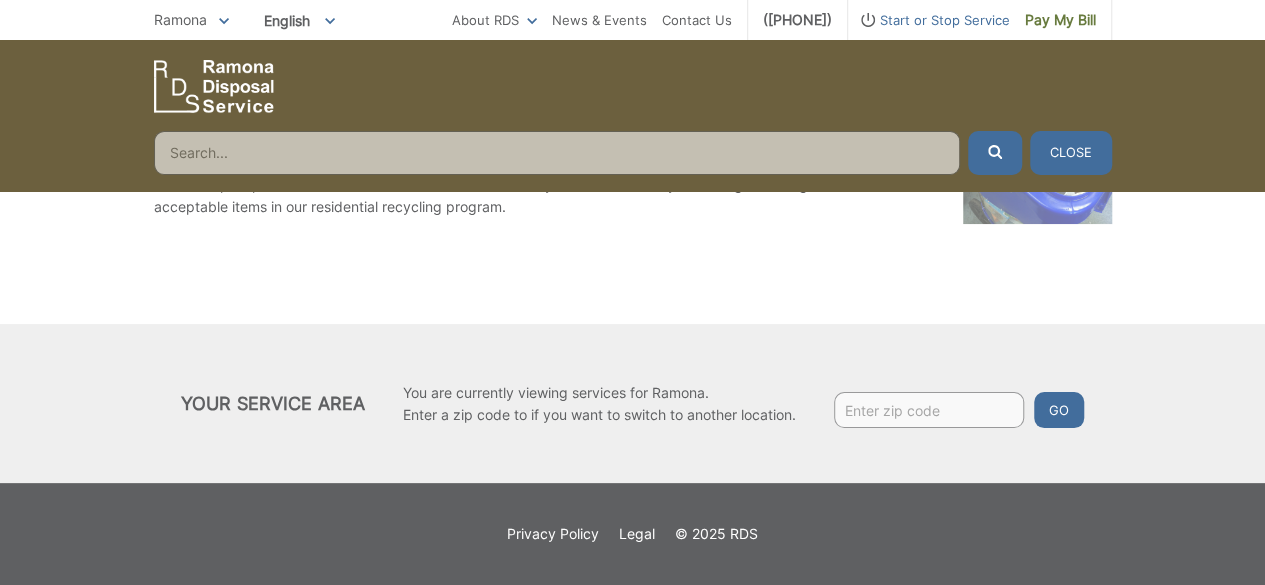 click at bounding box center [557, 153] 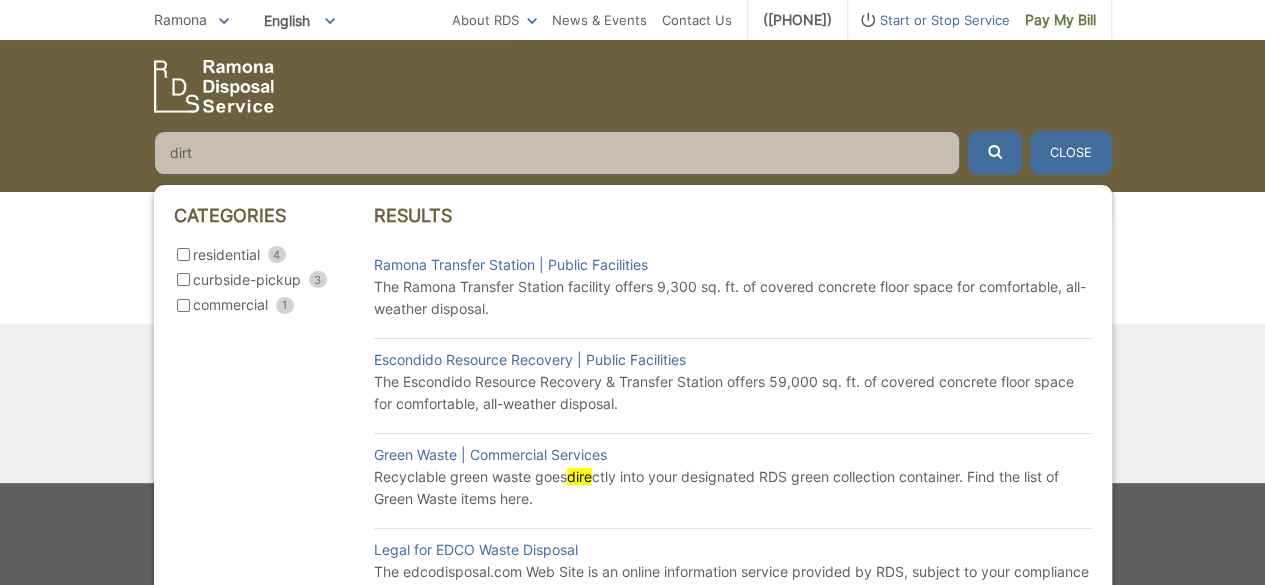 type on "dirt" 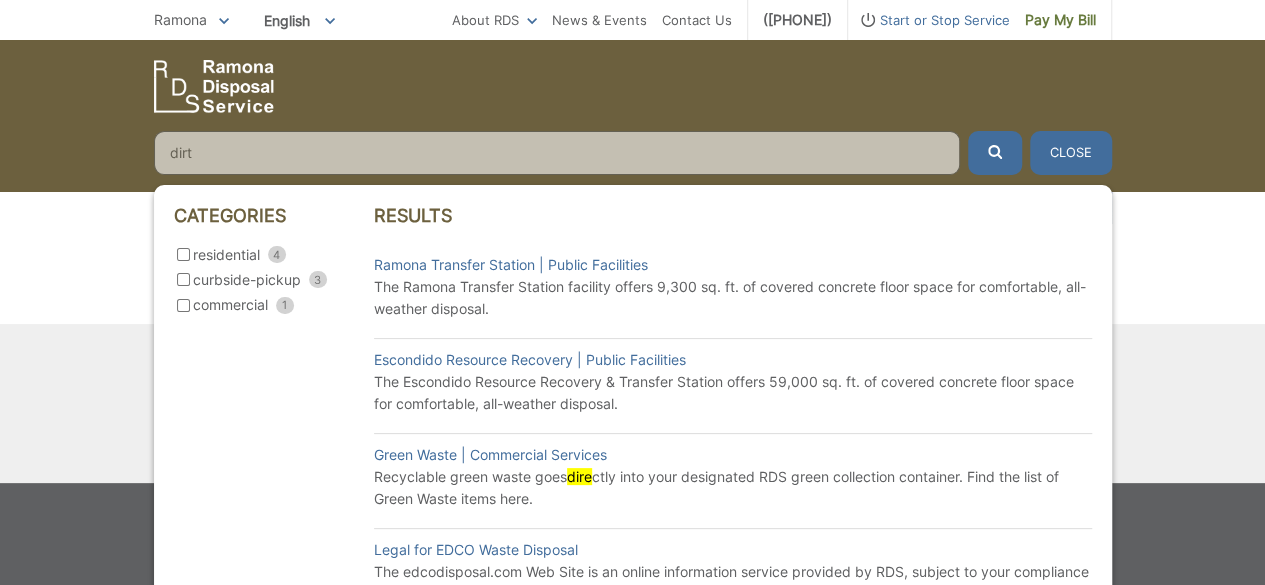 click on "dirt" at bounding box center [557, 153] 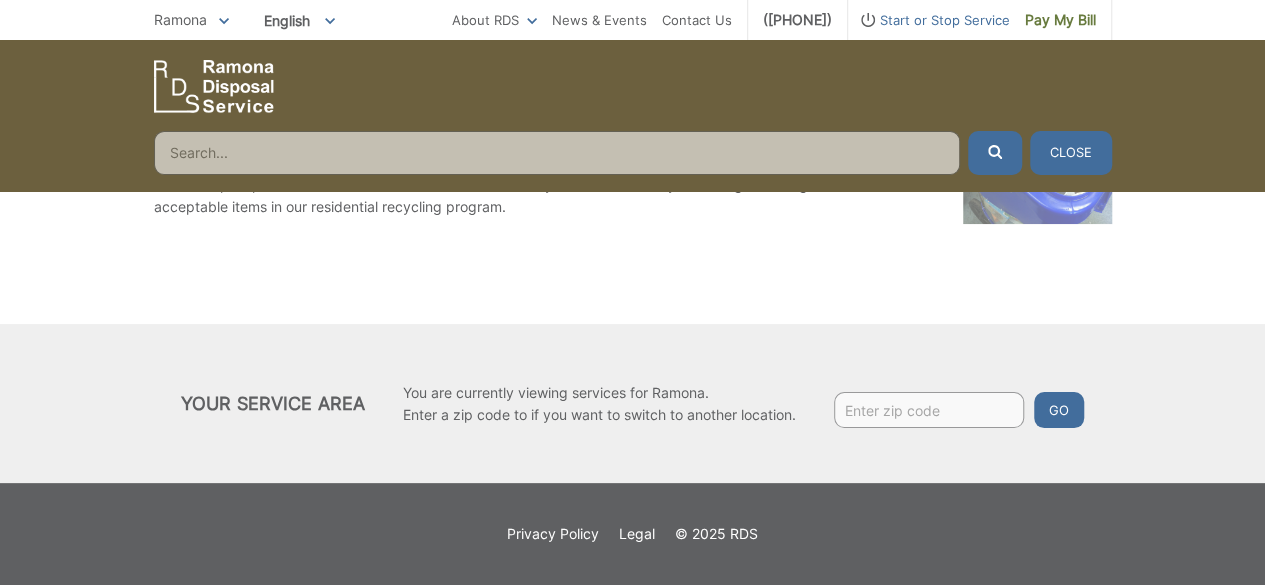 click at bounding box center (557, 153) 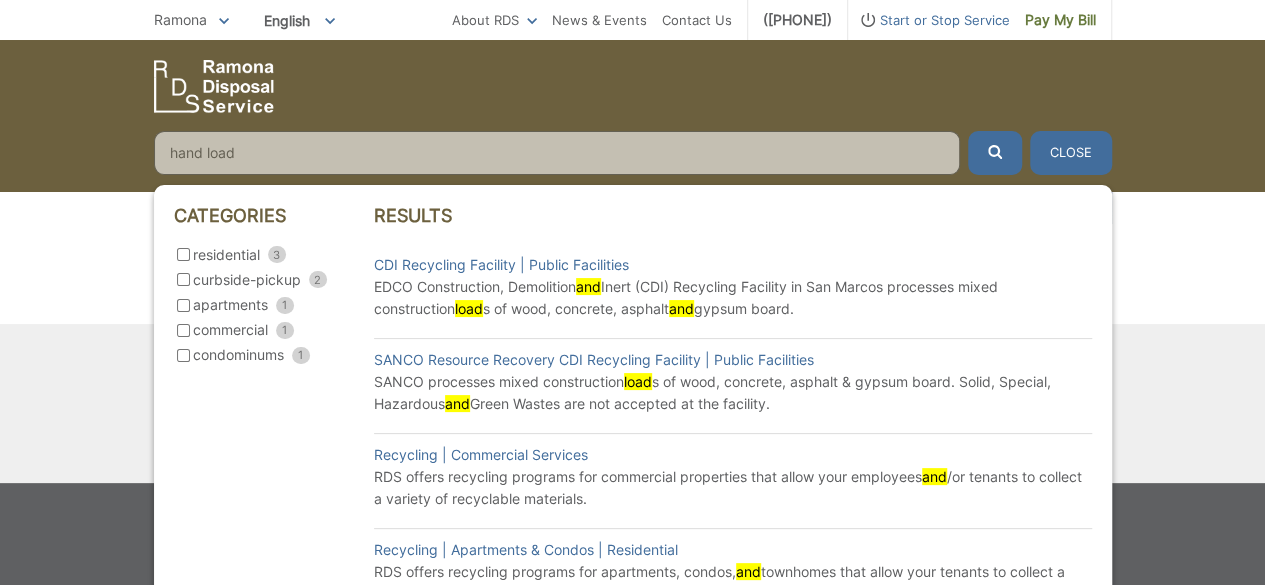 type on "hand load" 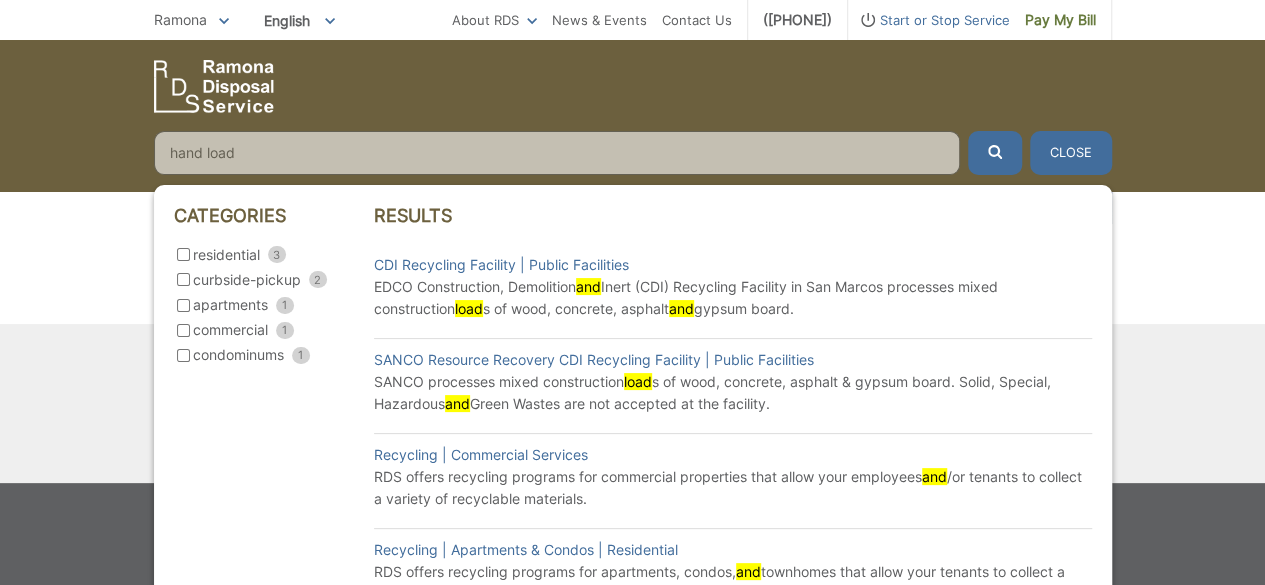 click on "hand load" at bounding box center (557, 153) 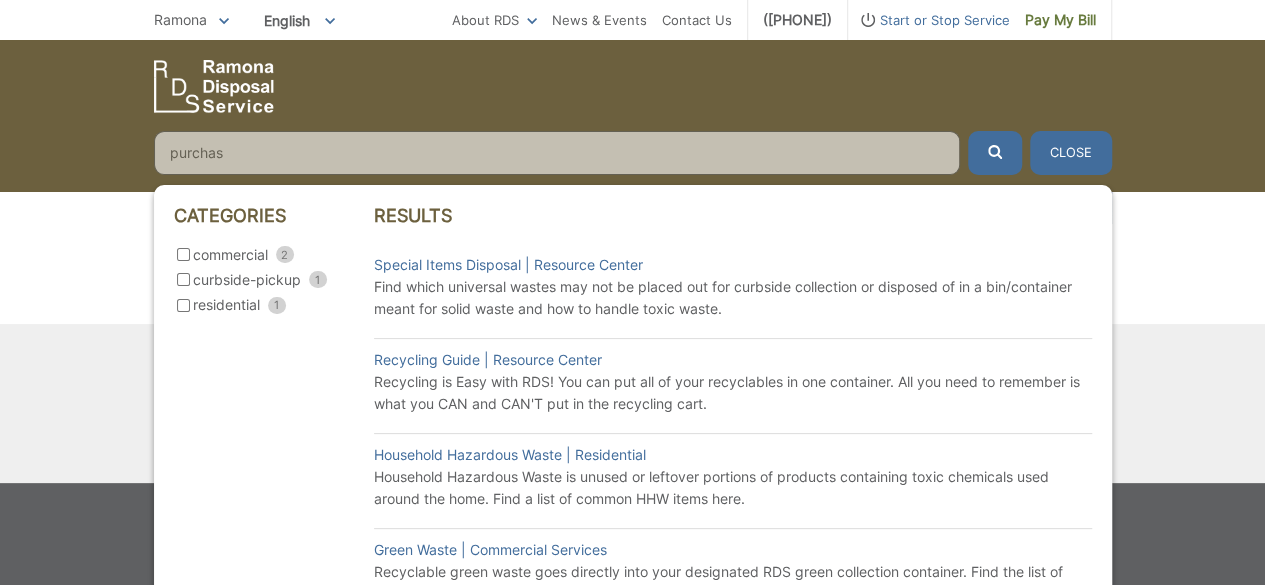 type on "purchase" 